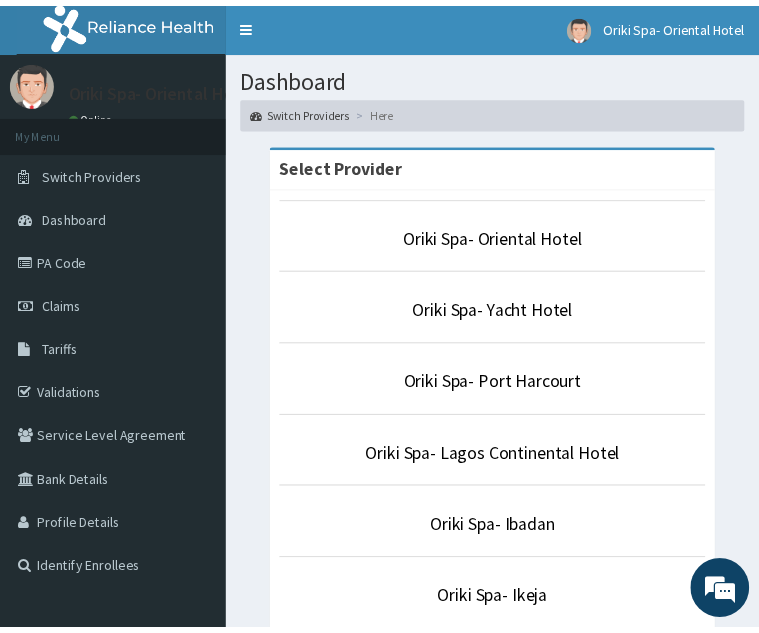scroll, scrollTop: 0, scrollLeft: 0, axis: both 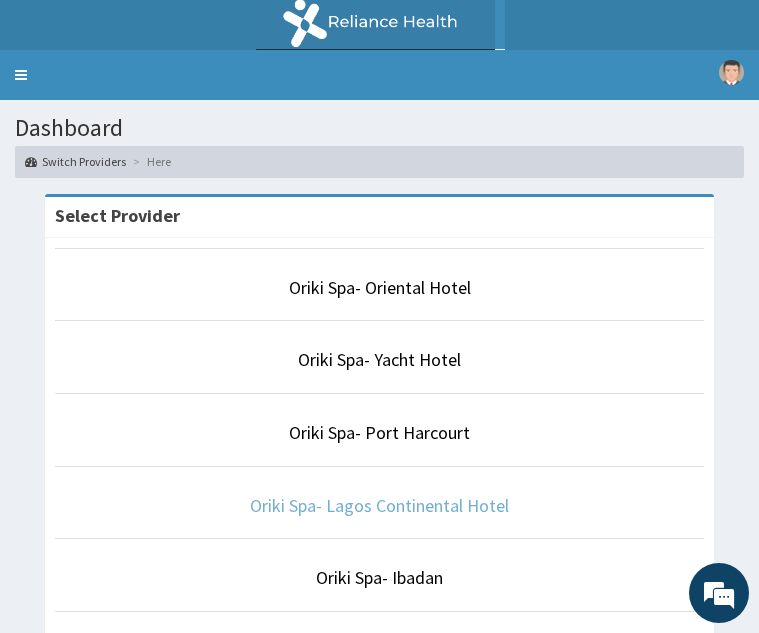 click on "Oriki Spa- Lagos Continental Hotel" at bounding box center [379, 505] 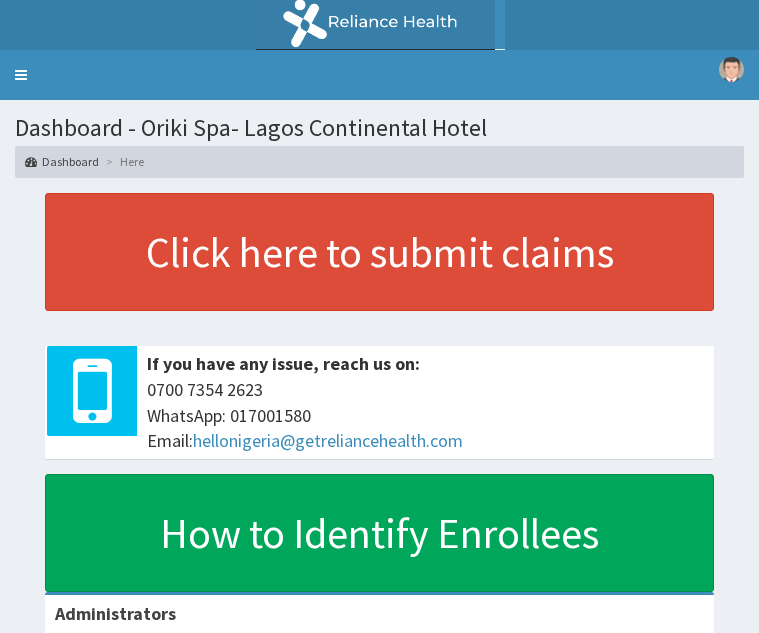 scroll, scrollTop: 0, scrollLeft: 0, axis: both 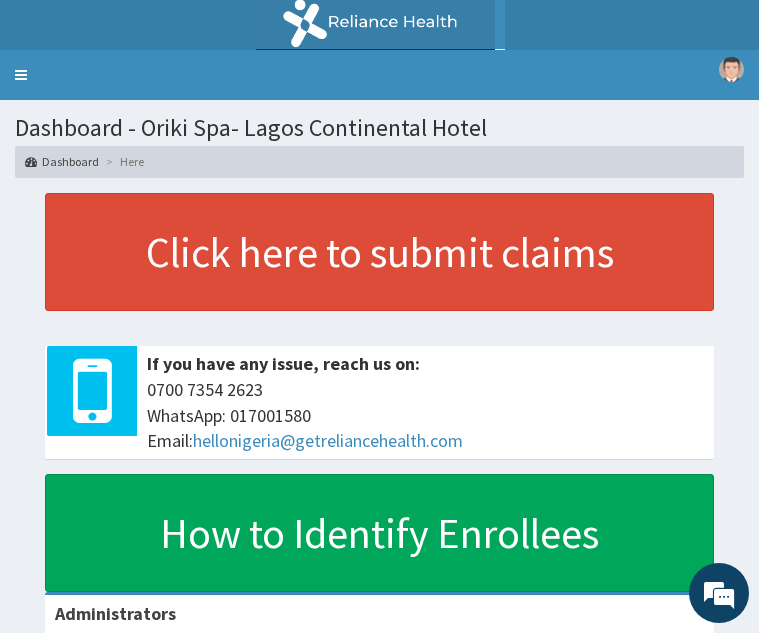 click on "PA Code" at bounding box center [-115, 312] 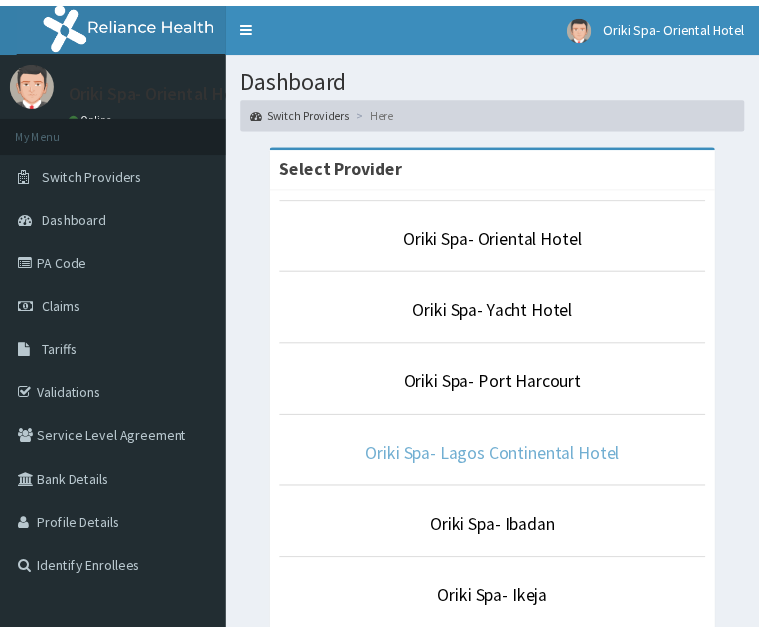 scroll, scrollTop: 0, scrollLeft: 0, axis: both 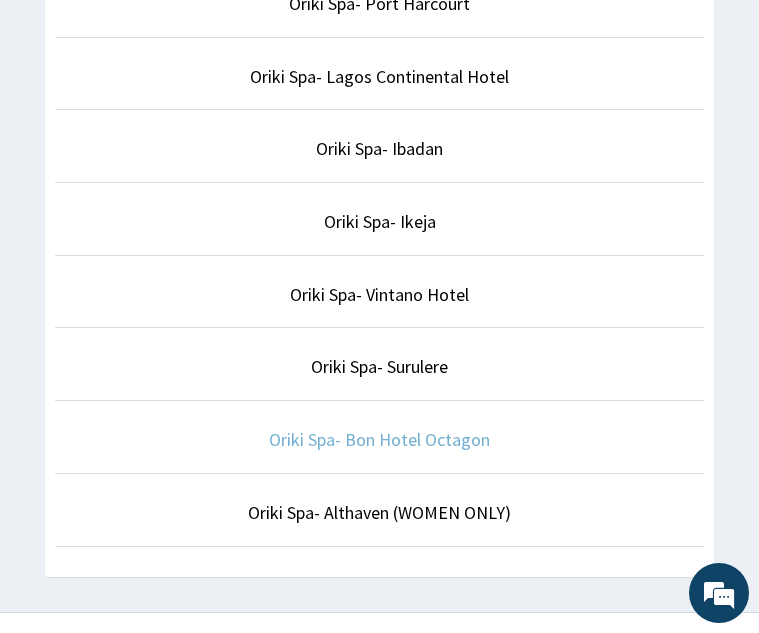 click on "Oriki Spa- Bon Hotel Octagon" at bounding box center [379, 439] 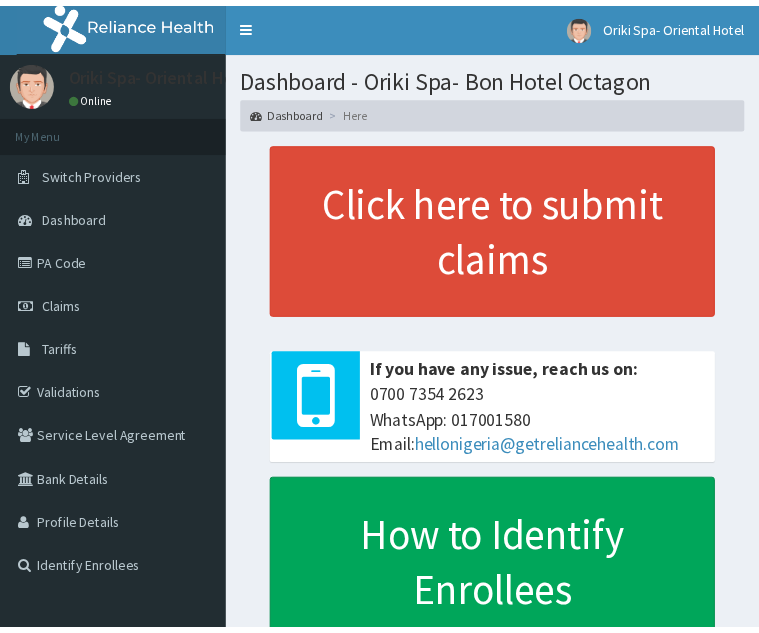 scroll, scrollTop: 0, scrollLeft: 0, axis: both 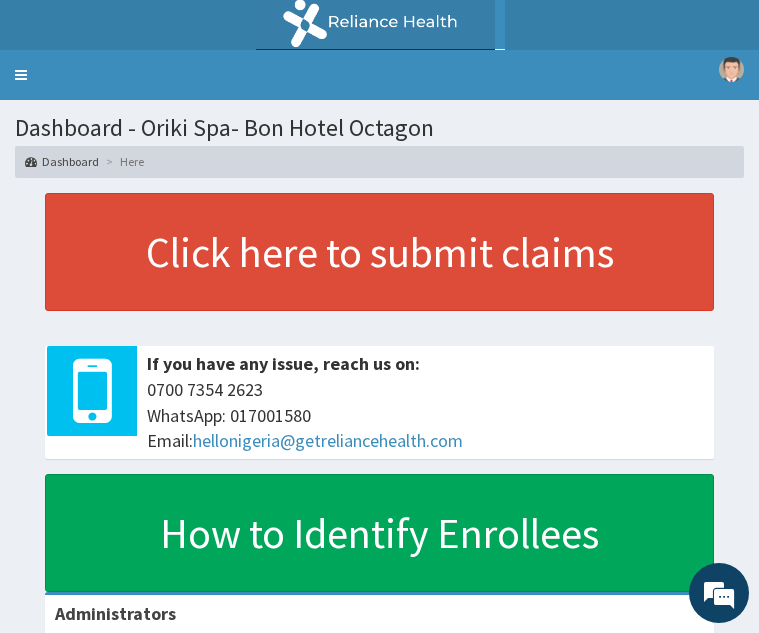 click on "PA Code" at bounding box center [-115, 312] 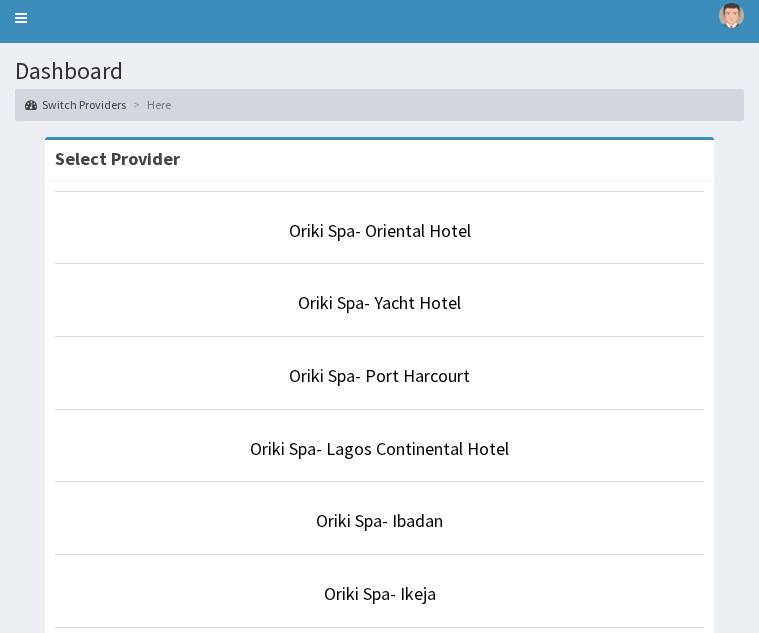 scroll, scrollTop: 0, scrollLeft: 0, axis: both 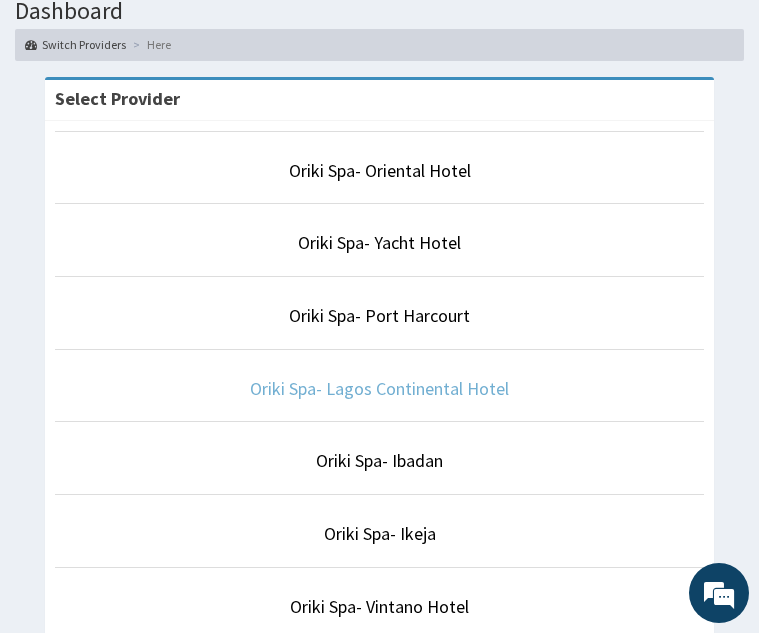 click on "Oriki Spa- Lagos Continental Hotel" at bounding box center [379, 388] 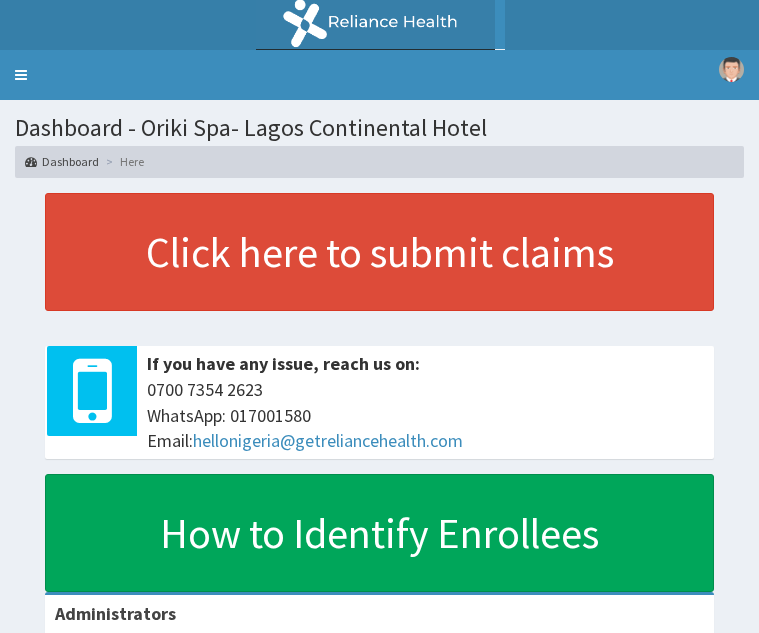scroll, scrollTop: 0, scrollLeft: 0, axis: both 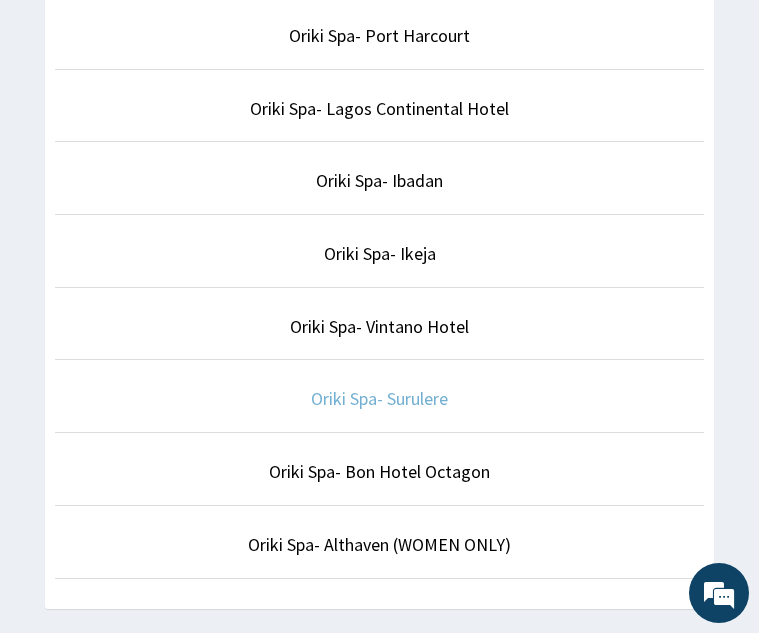 click on "Oriki Spa- Surulere" at bounding box center [379, 398] 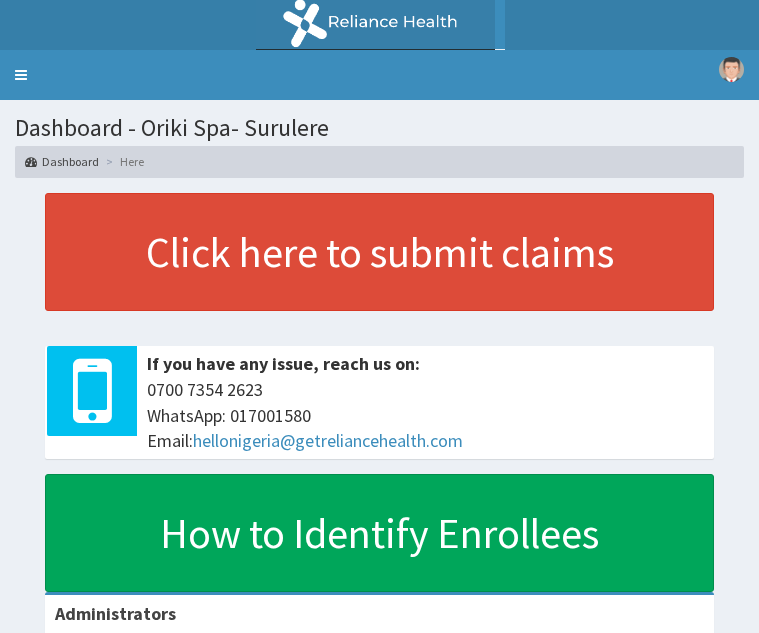 scroll, scrollTop: 0, scrollLeft: 0, axis: both 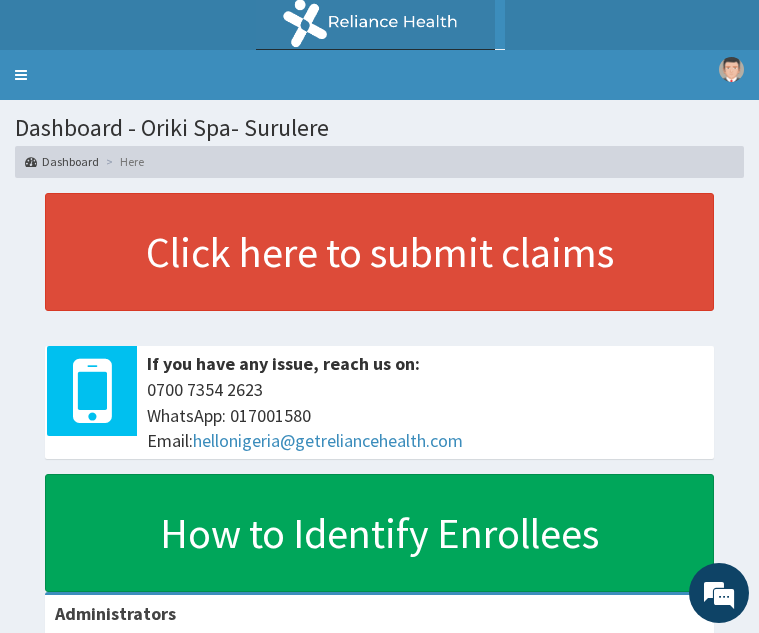 click on "PA Code" at bounding box center (-115, 312) 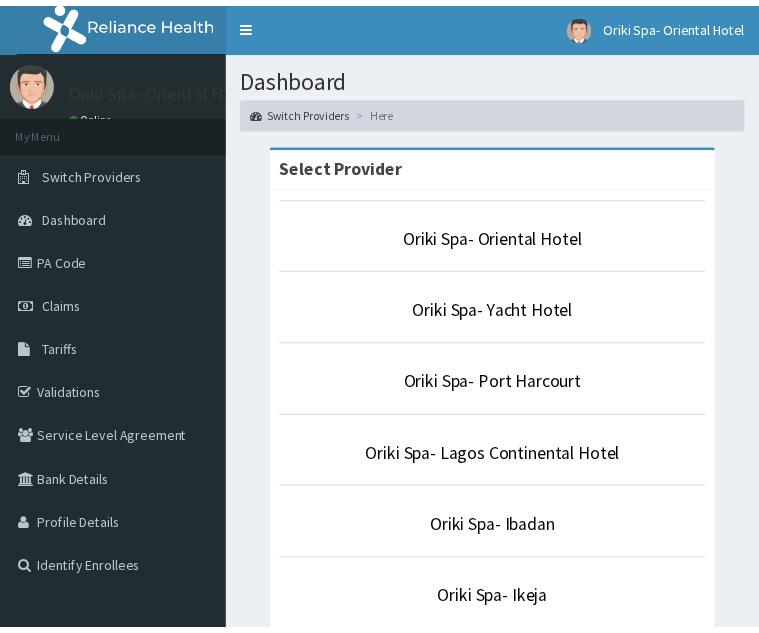 scroll, scrollTop: 0, scrollLeft: 0, axis: both 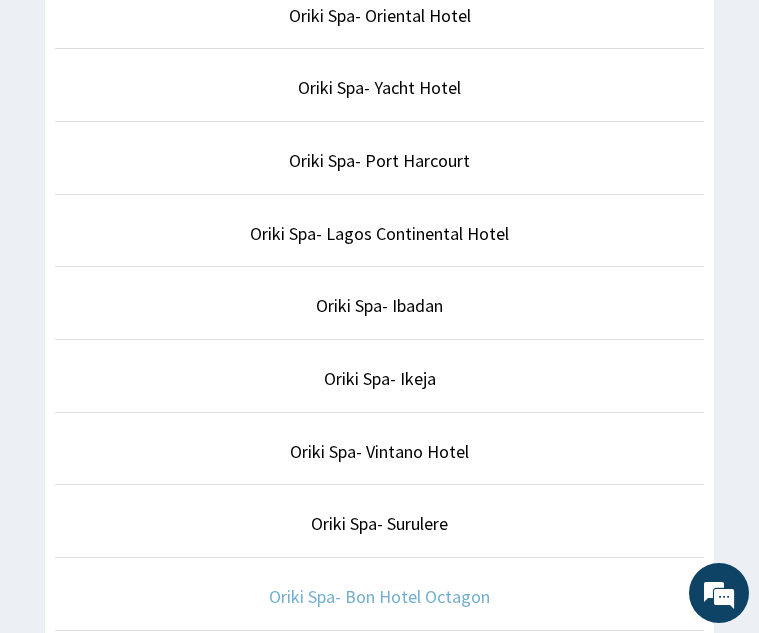 click on "Oriki Spa- Bon Hotel Octagon" at bounding box center [379, 596] 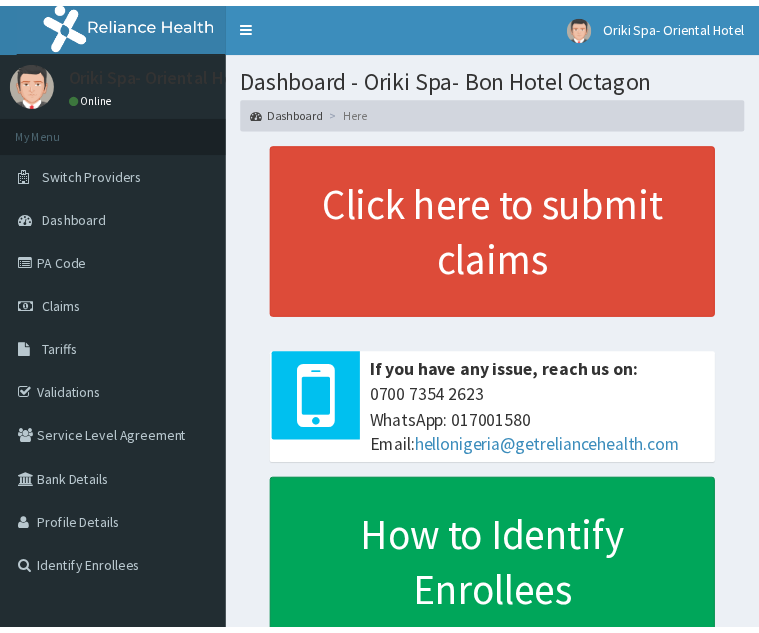 scroll, scrollTop: 0, scrollLeft: 0, axis: both 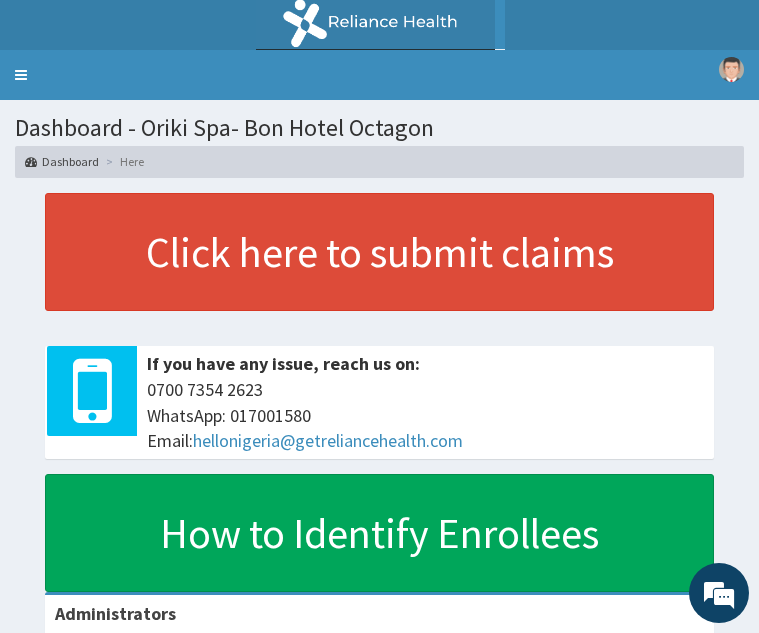 click on "PA Code" at bounding box center (-115, 312) 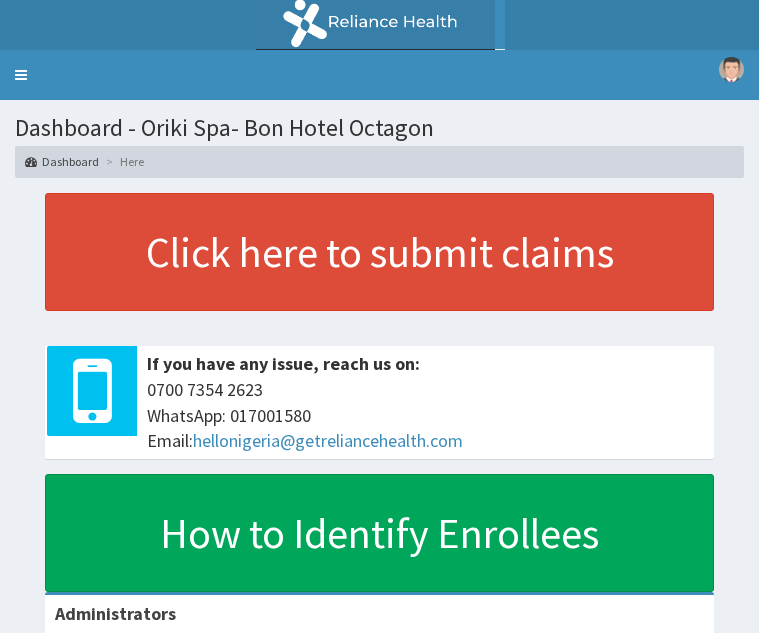 scroll, scrollTop: 0, scrollLeft: 0, axis: both 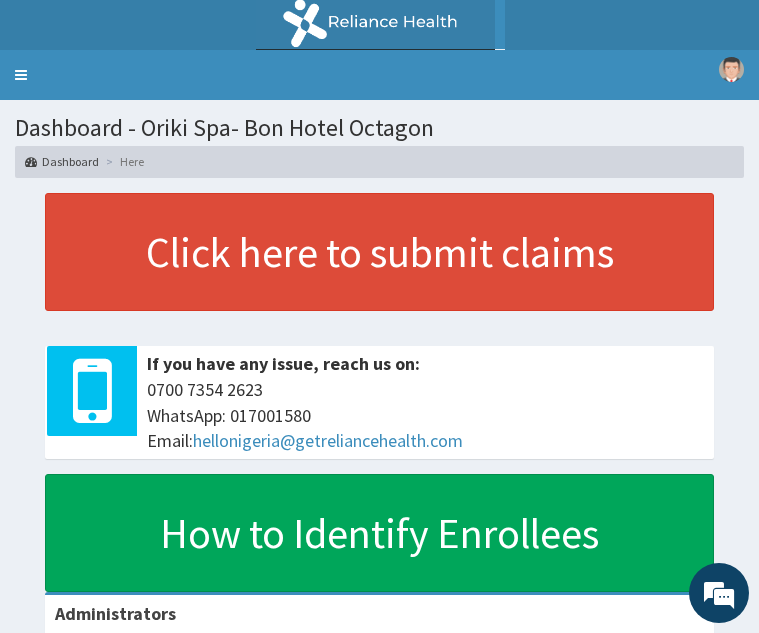 click on "Switch Providers" at bounding box center (-136, 224) 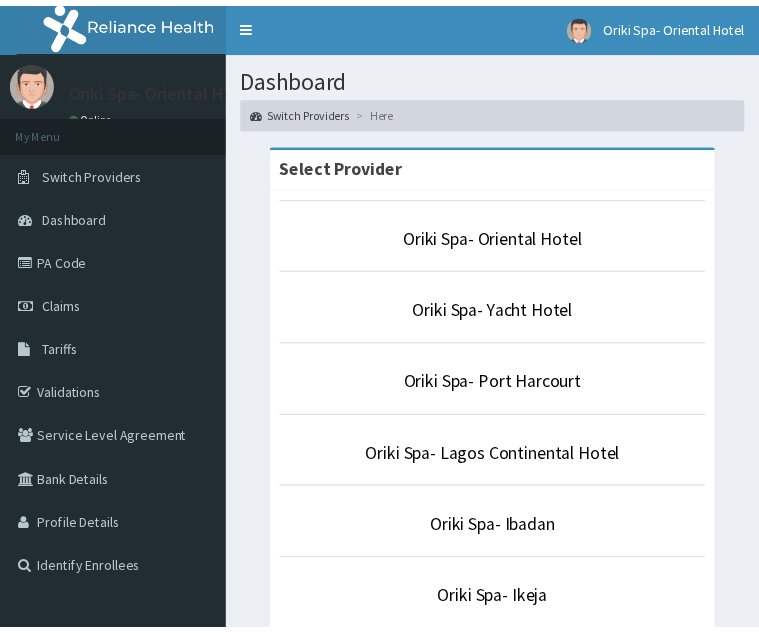 scroll, scrollTop: 0, scrollLeft: 0, axis: both 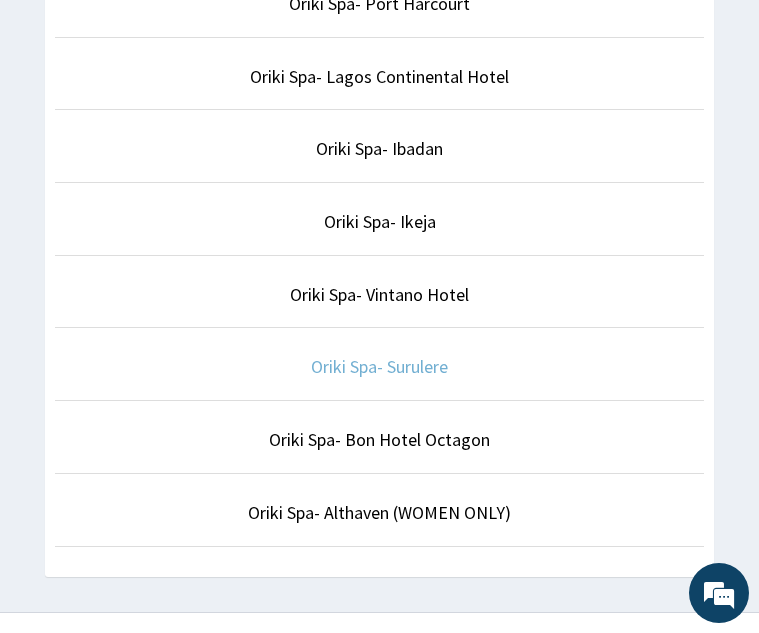 click on "Oriki Spa- Surulere" at bounding box center (379, 366) 